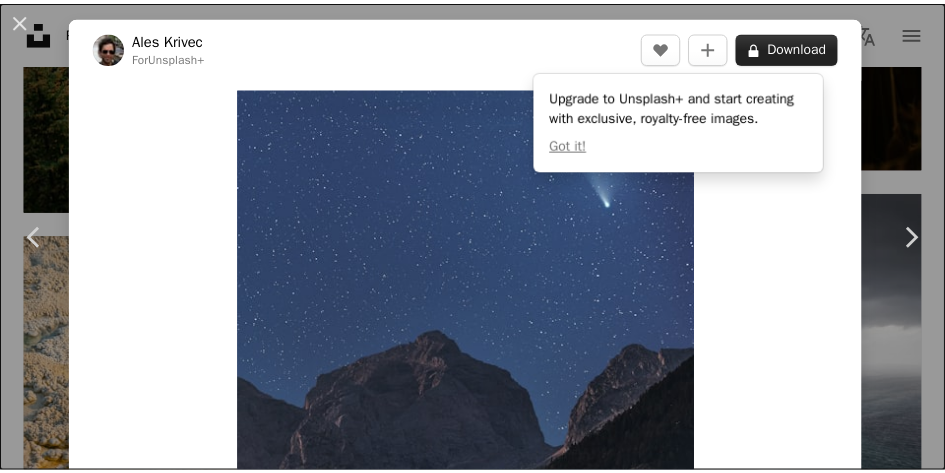 scroll, scrollTop: 105826, scrollLeft: 0, axis: vertical 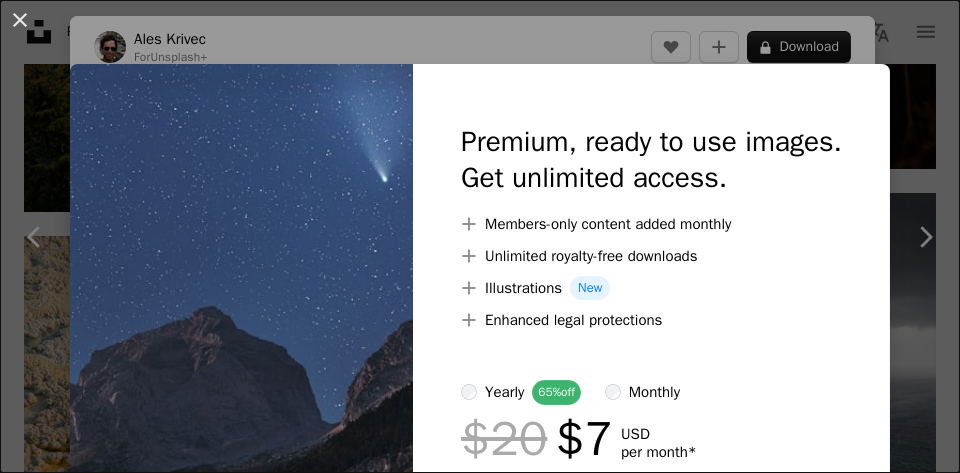 click on "An X shape Premium, ready to use images. Get unlimited access. A plus sign Members-only content added monthly A plus sign Unlimited royalty-free downloads A plus sign Illustrations  New A plus sign Enhanced legal protections yearly 65%  off monthly $20   $7 USD per month * Get  Unsplash+ * When paid annually, billed upfront  $84 Taxes where applicable. Renews automatically. Cancel anytime." at bounding box center [480, 236] 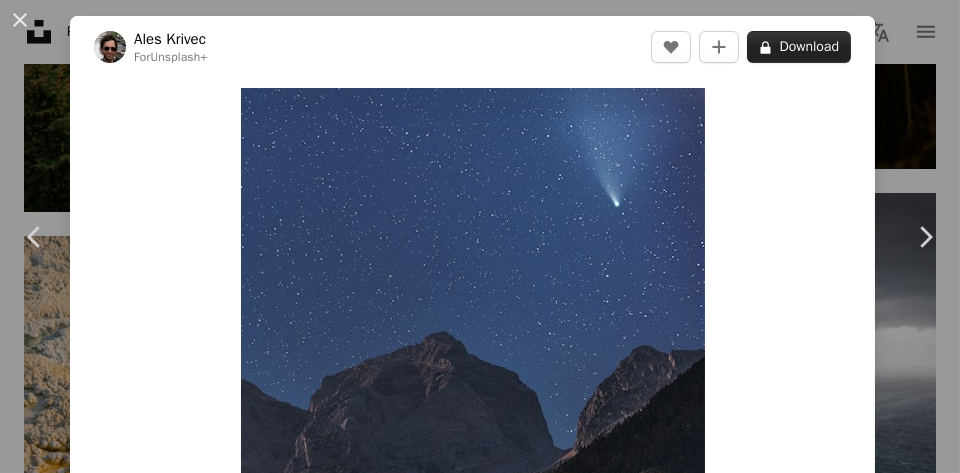 click on "A lock Download" at bounding box center (799, 47) 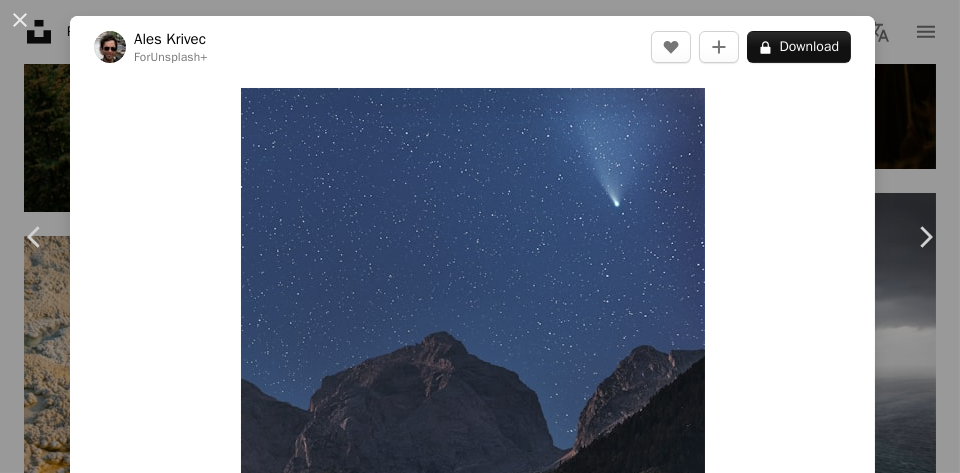 drag, startPoint x: 557, startPoint y: 41, endPoint x: 568, endPoint y: 49, distance: 13.601471 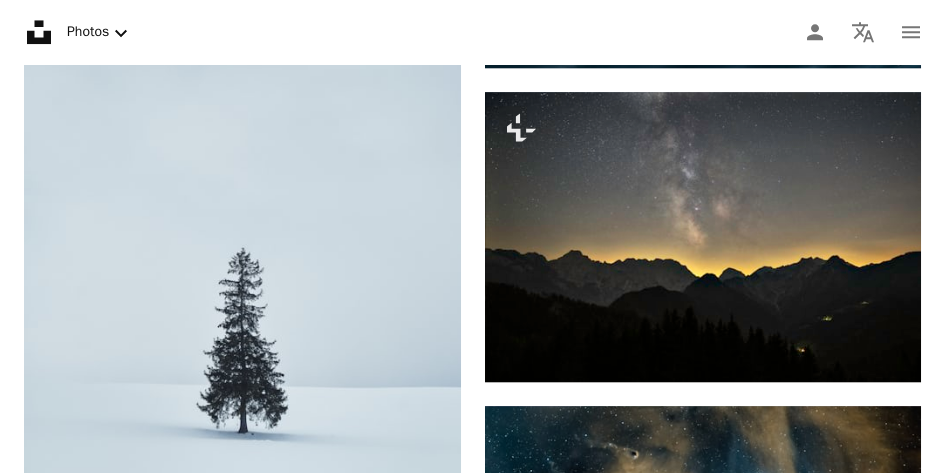 scroll, scrollTop: 109788, scrollLeft: 0, axis: vertical 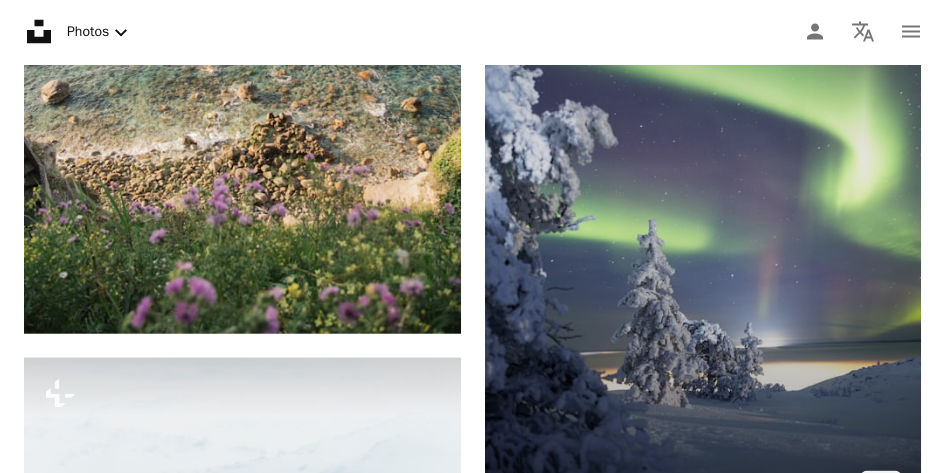 click at bounding box center (703, 195) 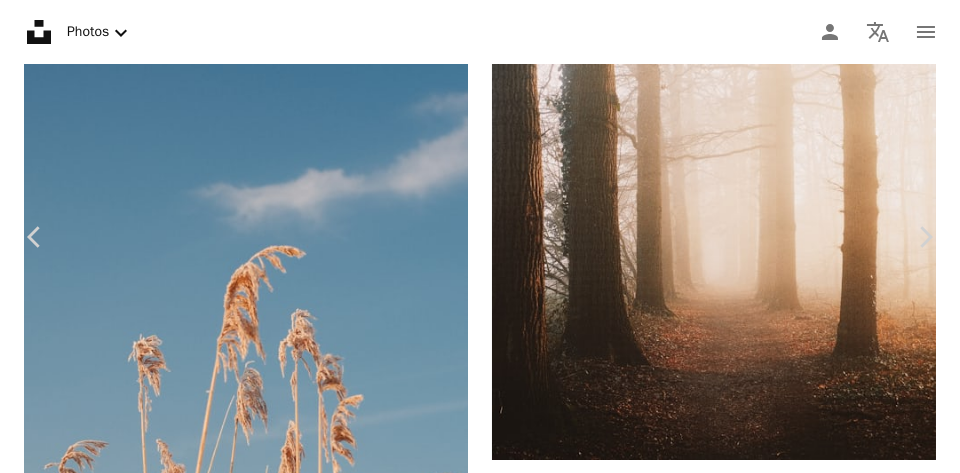click on "Chevron down" 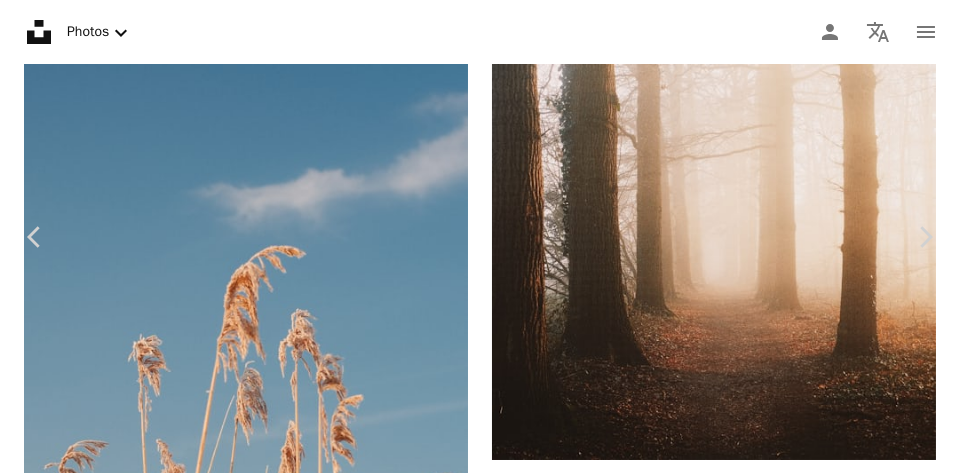 click on "( 5464 x 8192 )" at bounding box center [778, 6121] 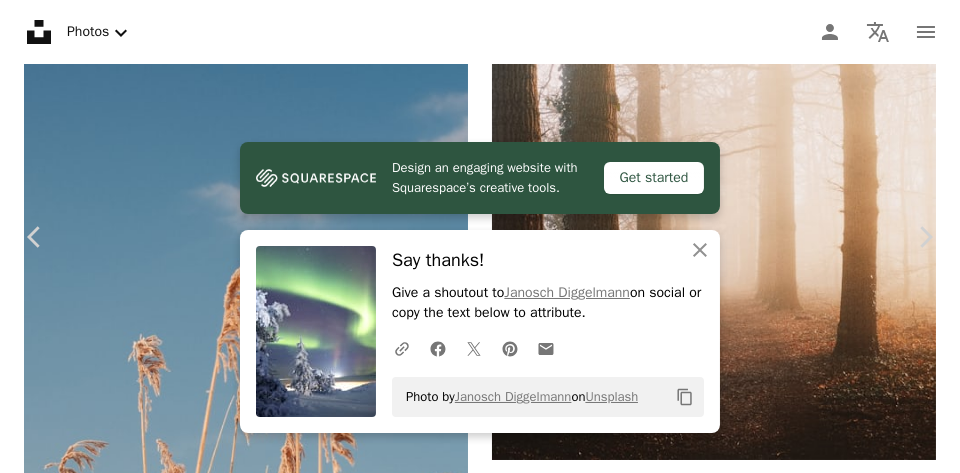 drag, startPoint x: 524, startPoint y: 29, endPoint x: 550, endPoint y: 38, distance: 27.513634 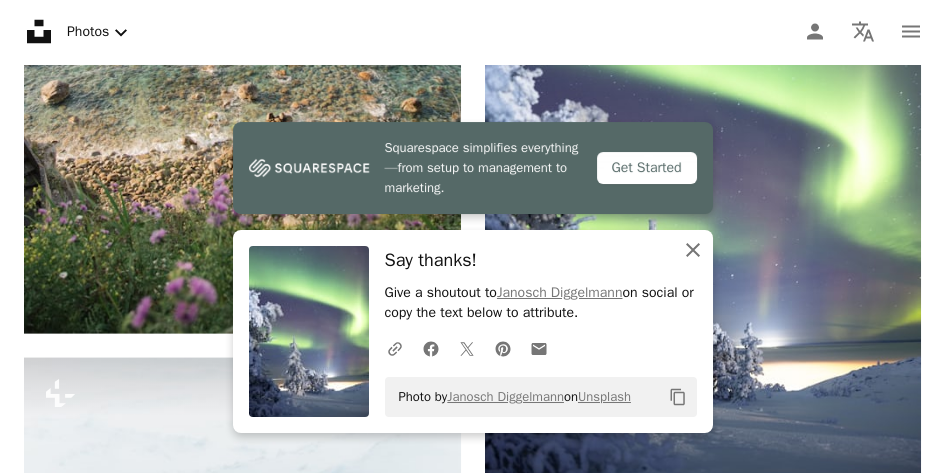click on "An X shape" 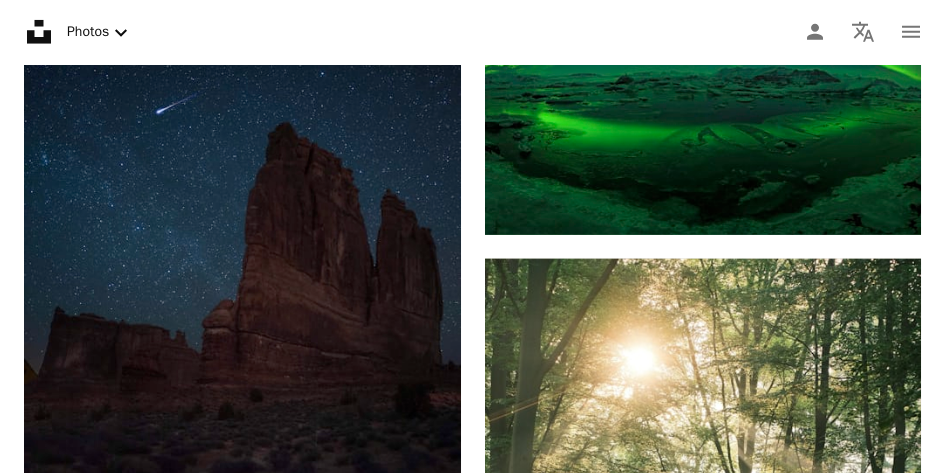 scroll, scrollTop: 124565, scrollLeft: 0, axis: vertical 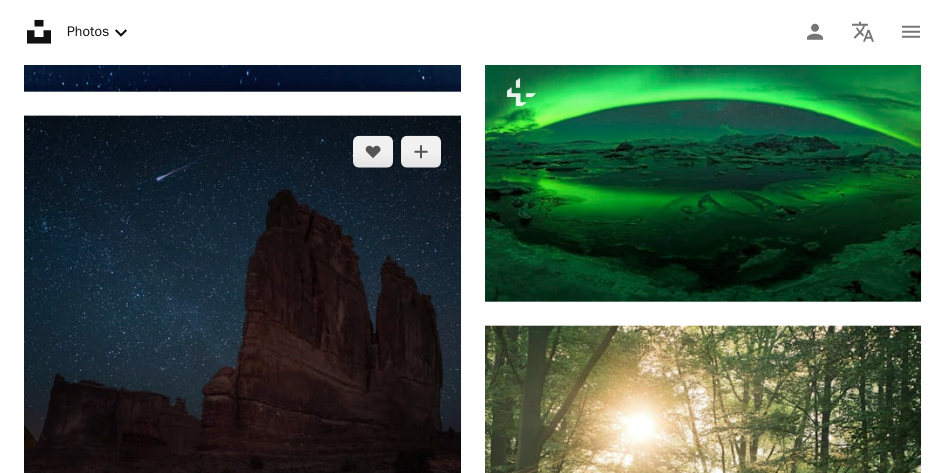 click at bounding box center [242, 334] 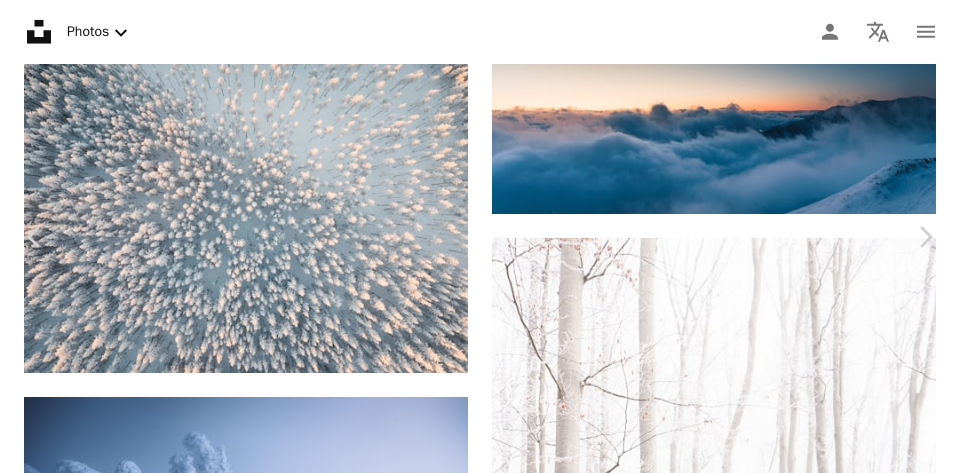 click on "Chevron down" 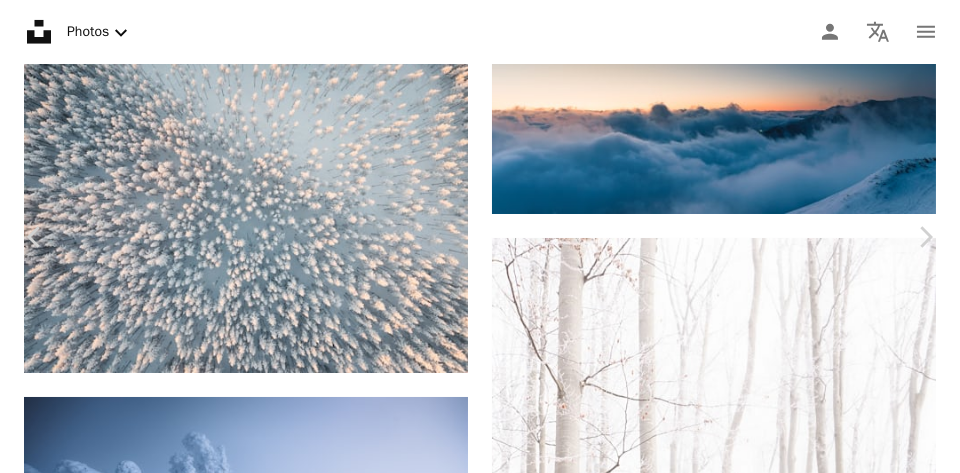 click on "( 4016 x 4016 )" at bounding box center (778, 5812) 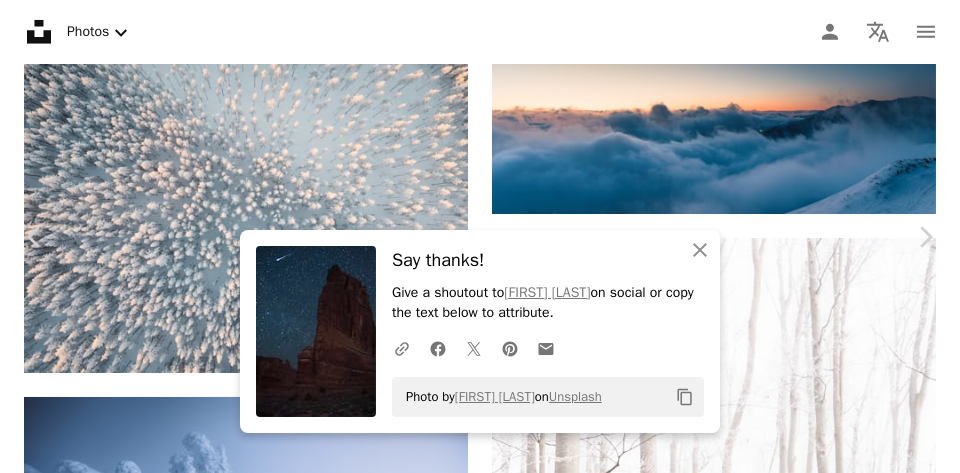 click on "[FIRST] [LAST] Available for hire A checkmark inside of a circle A heart A plus sign Download free Chevron down" at bounding box center [472, 5638] 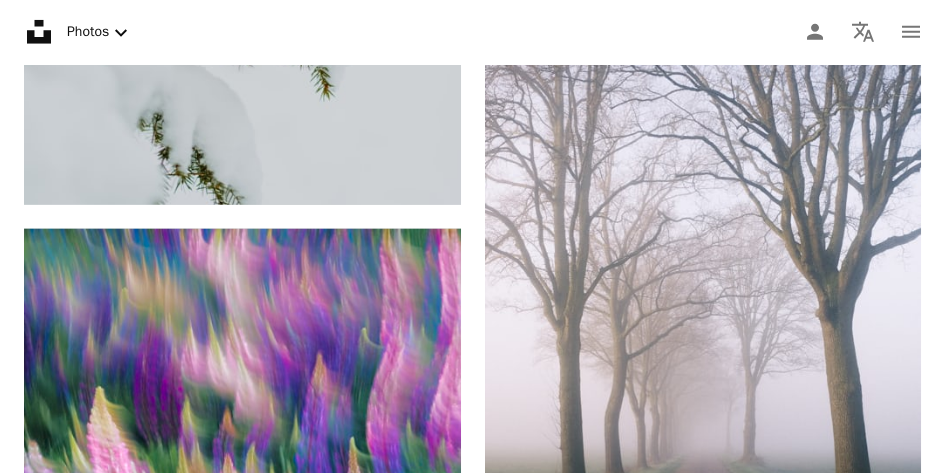 scroll, scrollTop: 125631, scrollLeft: 0, axis: vertical 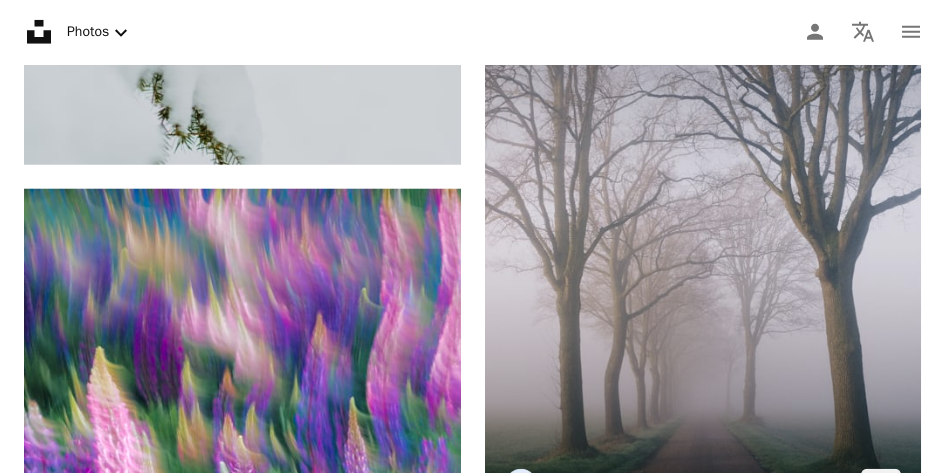 click at bounding box center (703, 230) 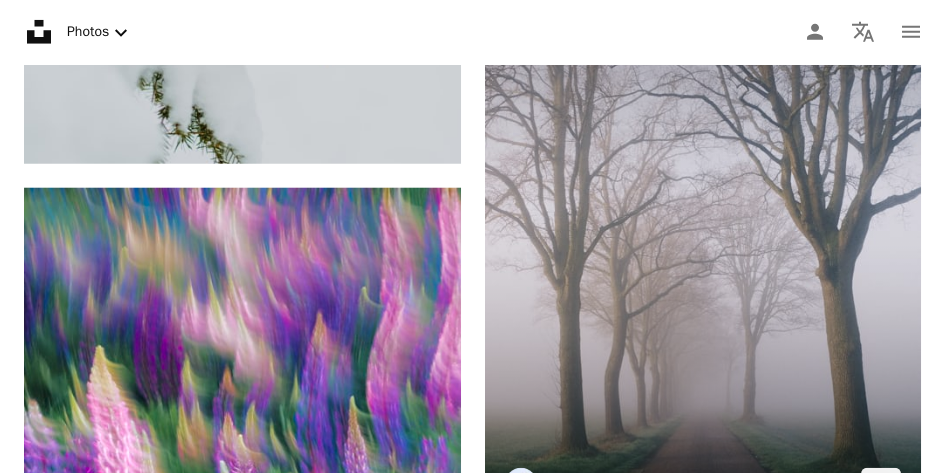 scroll, scrollTop: 125671, scrollLeft: 0, axis: vertical 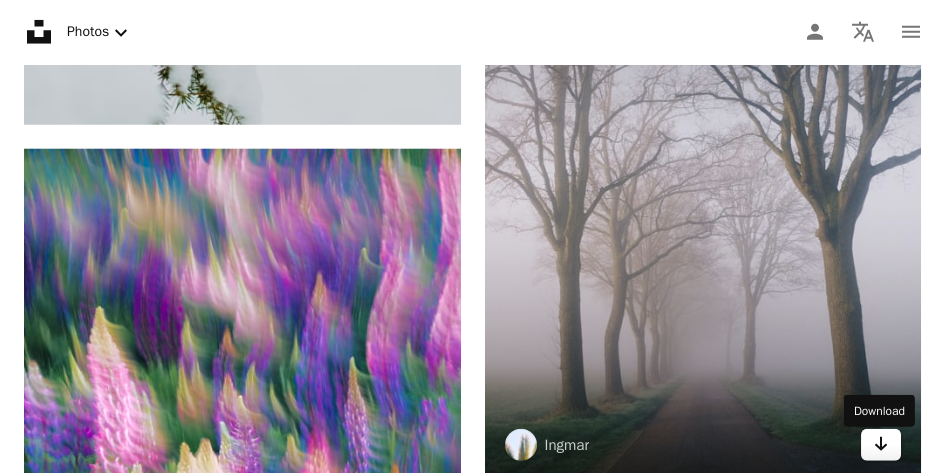 click on "Arrow pointing down" 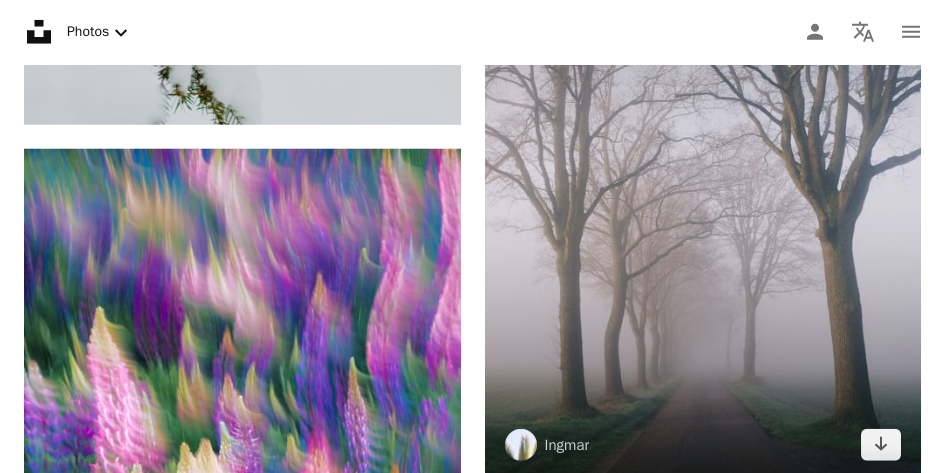 click at bounding box center (703, 190) 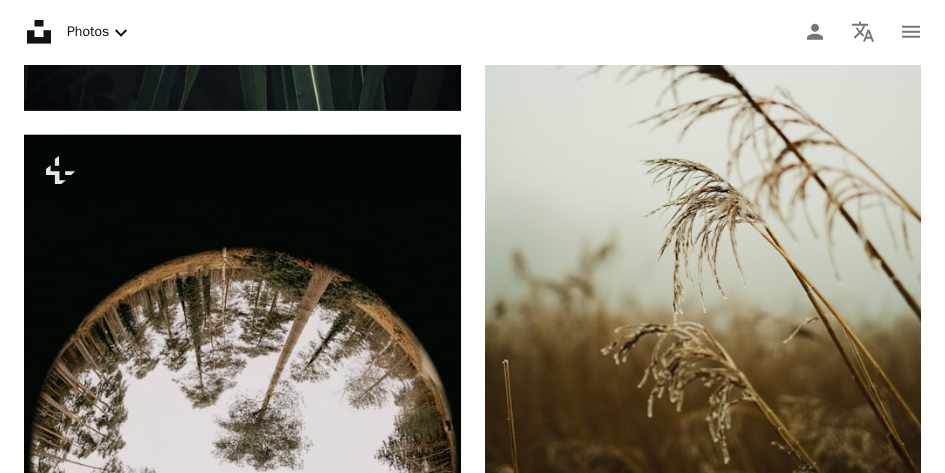scroll, scrollTop: 127350, scrollLeft: 0, axis: vertical 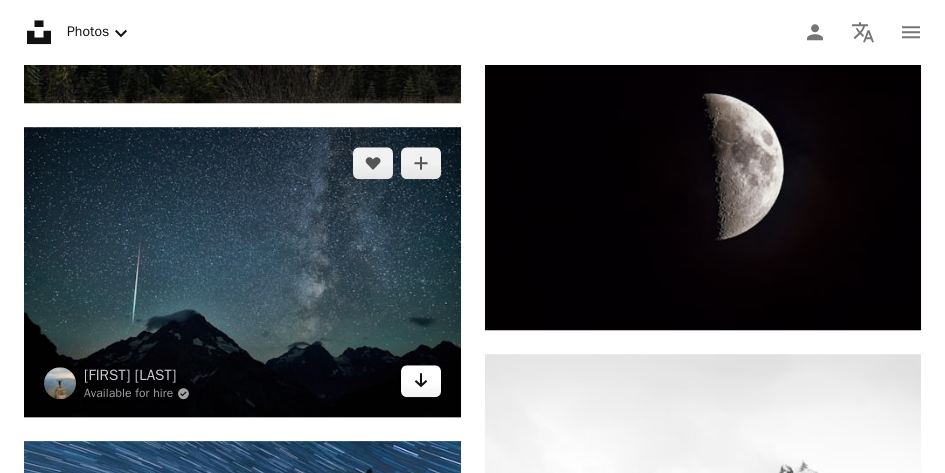 click on "Arrow pointing down" 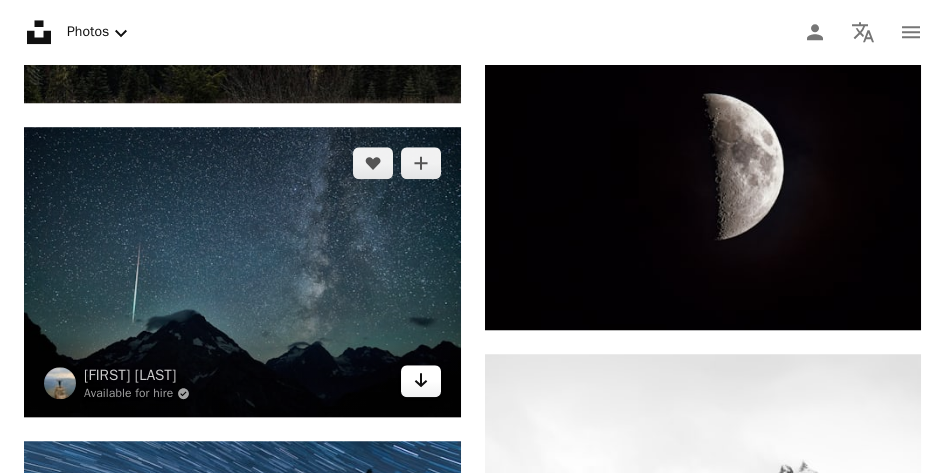 click on "Arrow pointing down" 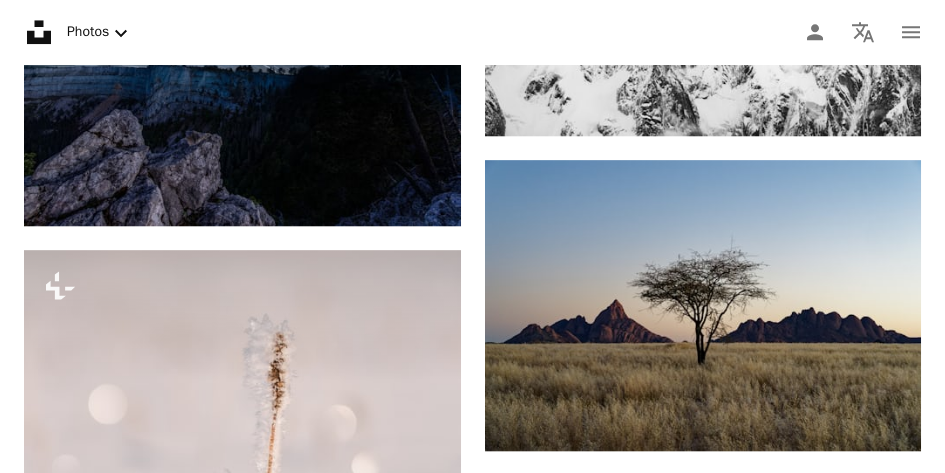 scroll, scrollTop: 144493, scrollLeft: 0, axis: vertical 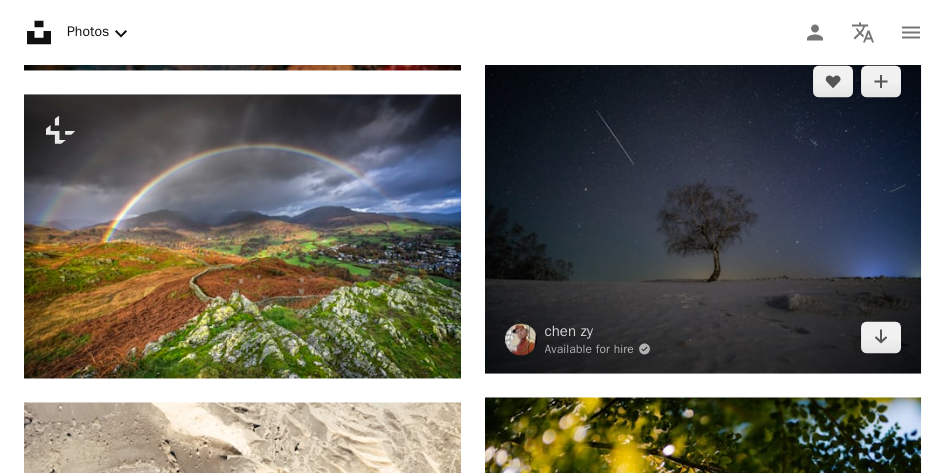 click at bounding box center [703, 208] 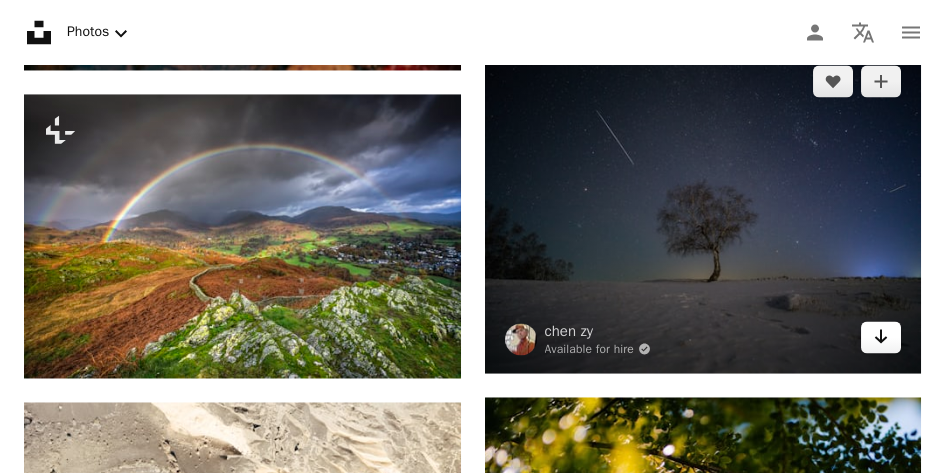 click on "Arrow pointing down" 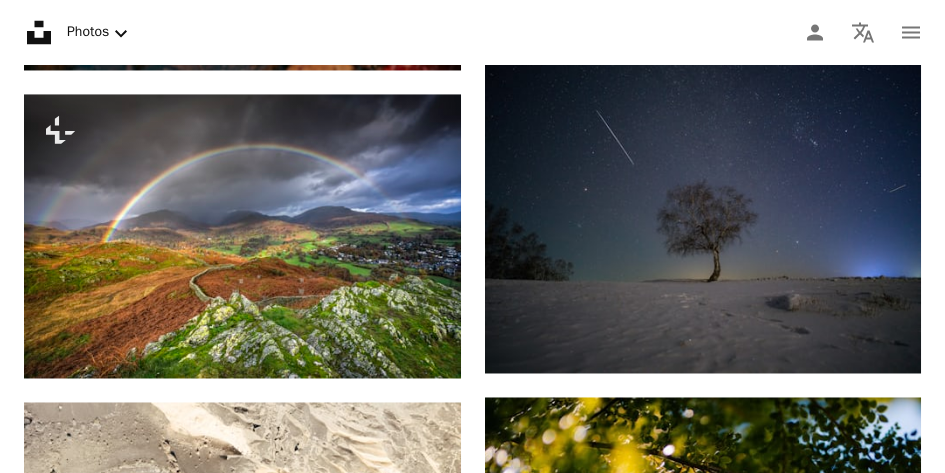 click on "–– ––– –––  –– ––– –  ––– –––  ––––  –   – –– –––  – – ––– –– –– –––– –– The best in on-brand content creation Learn More Plus sign for Unsplash+ A heart A plus sign [FIRST] [LAST] For  Unsplash+ A lock Download A heart A plus sign [FIRST] [LAST] For  Unsplash+ A lock Download A heart A plus sign [FIRST] [LAST] For  Unsplash+ A lock Download A heart A plus sign [FIRST] [LAST] For  Unsplash+ A lock Download A heart A plus sign [FIRST] [LAST] Available for hire A checkmark inside of a circle Arrow pointing down A heart A plus sign [FIRST] [LAST] Available for hire A checkmark inside of a circle Arrow pointing down A heart A plus sign [FIRST] [LAST] Available for hire A checkmark inside of a circle Arrow pointing down A heart A plus sign [FIRST] [LAST] Arrow pointing down A heart A plus sign [FIRST] [LAST] Arrow pointing down A heart A plus sign [FIRST] [LAST] Available for hire For" at bounding box center (472, -73195) 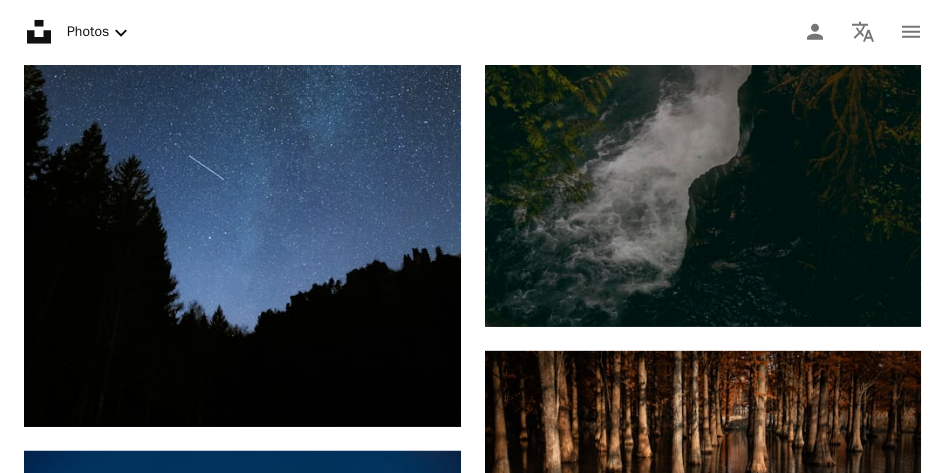 scroll, scrollTop: 162834, scrollLeft: 0, axis: vertical 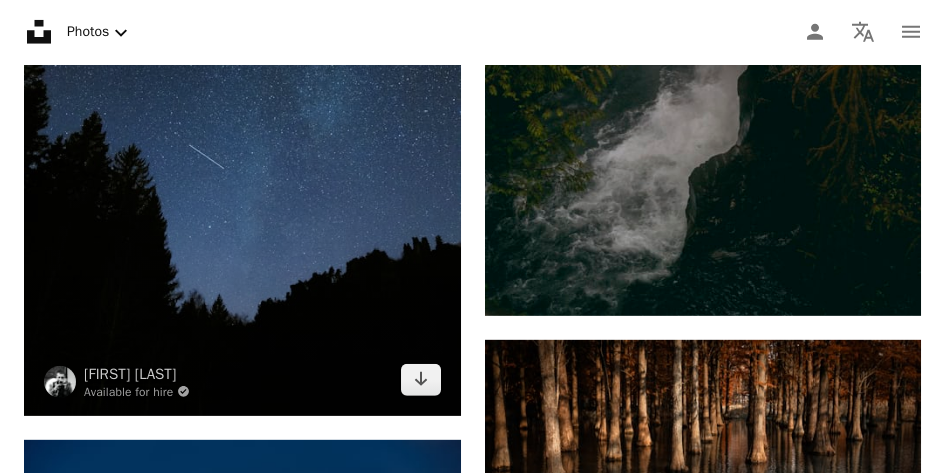 click at bounding box center [242, 88] 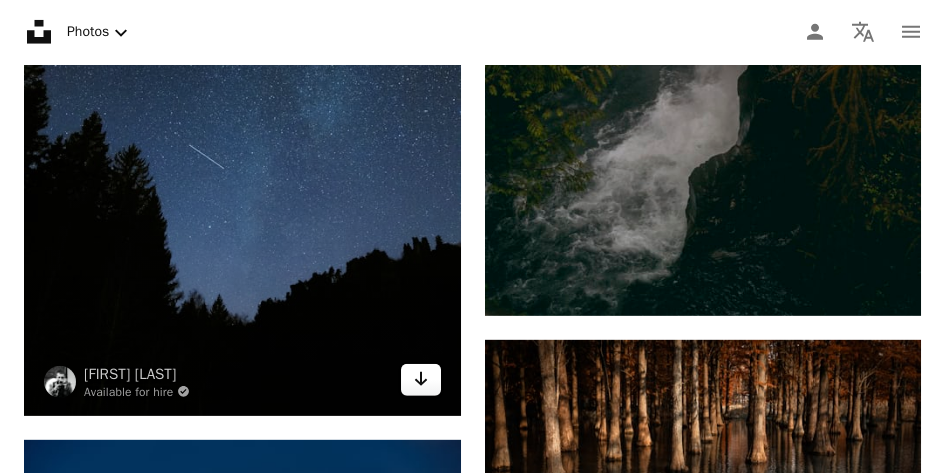 click on "Arrow pointing down" 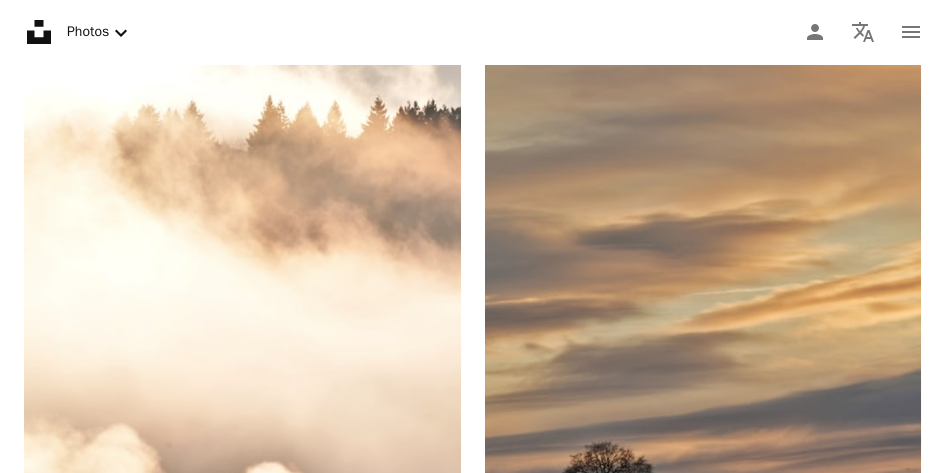 scroll, scrollTop: 166498, scrollLeft: 0, axis: vertical 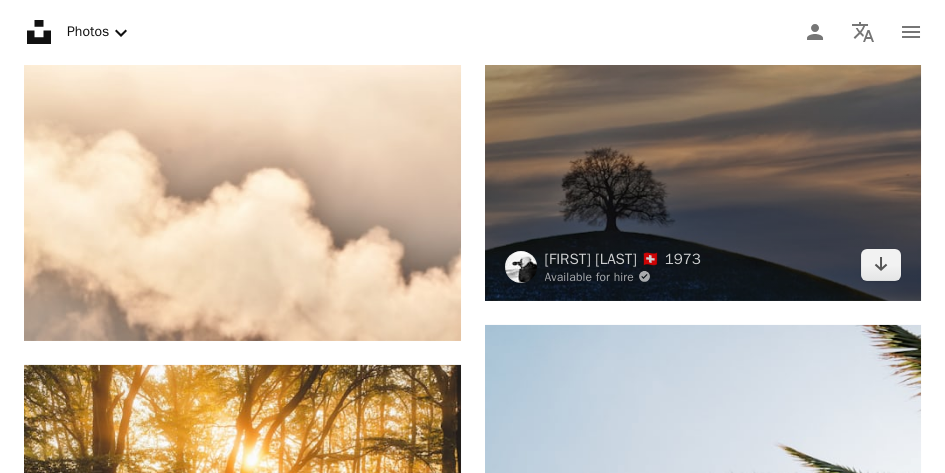 click at bounding box center (703, -27) 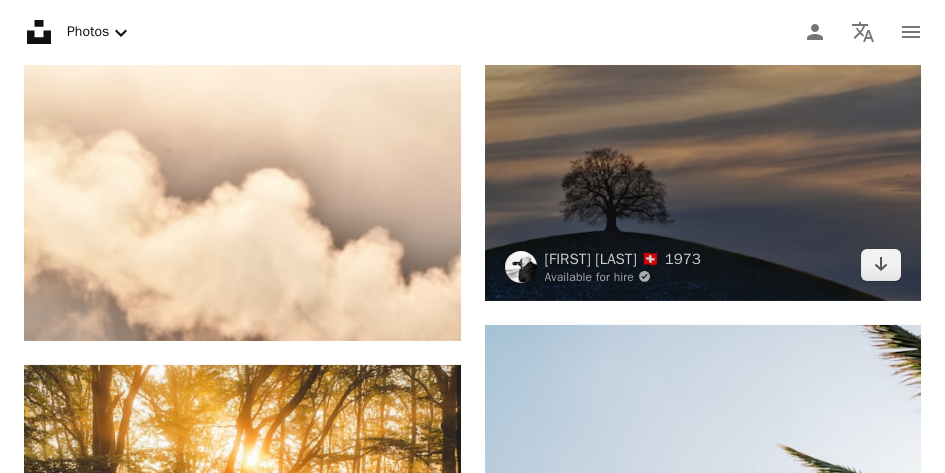 click at bounding box center [703, -27] 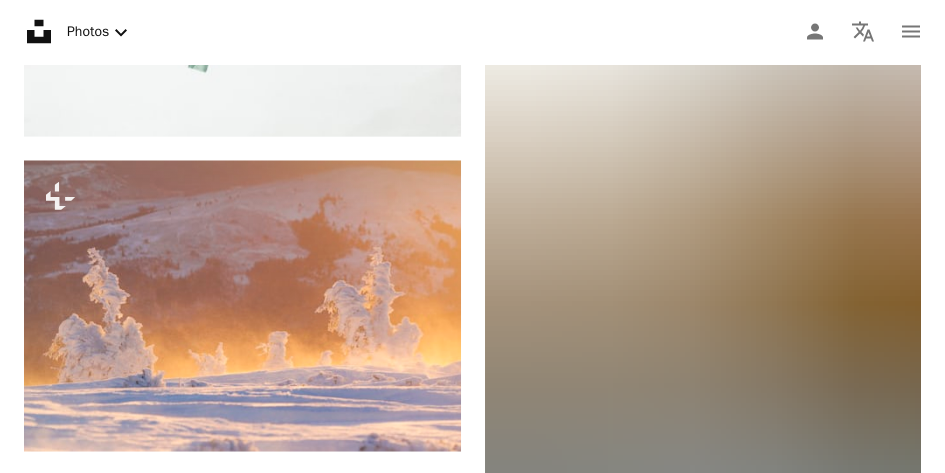 scroll, scrollTop: 186516, scrollLeft: 0, axis: vertical 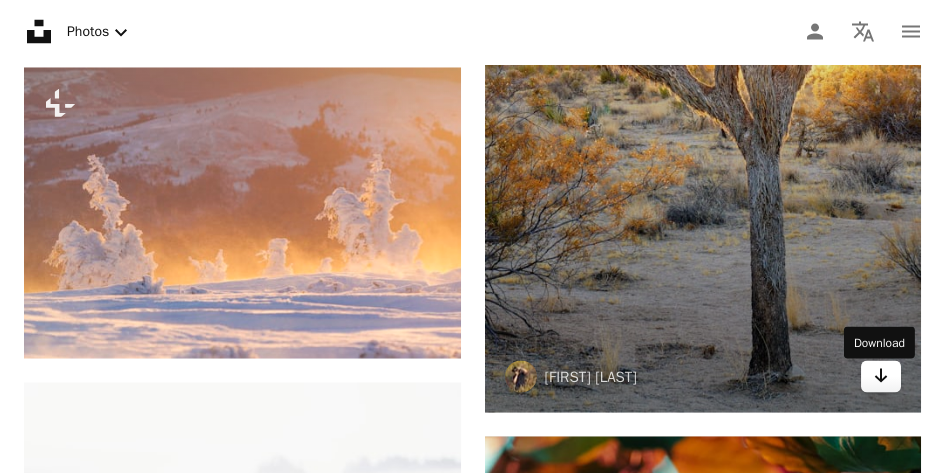 click on "Arrow pointing down" 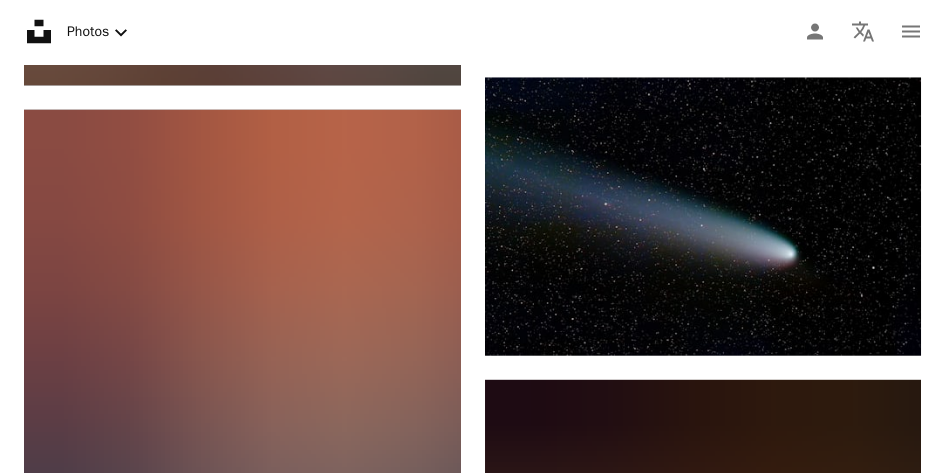 scroll, scrollTop: 222525, scrollLeft: 0, axis: vertical 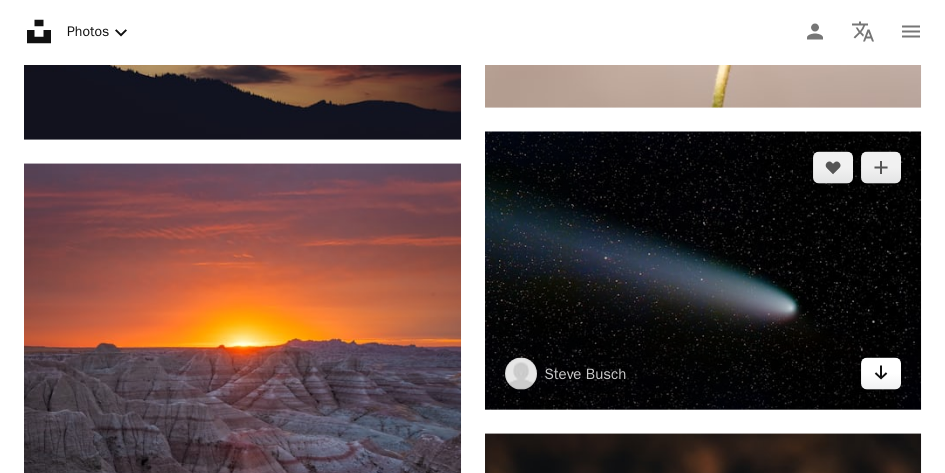 click on "Arrow pointing down" 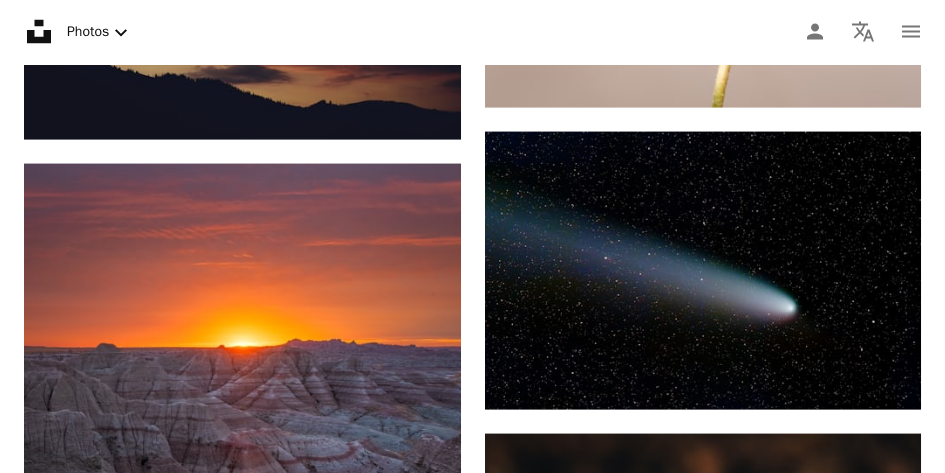 click on "–– ––– –––  –– ––– –  ––– –––  ––––  –   – –– –––  – – ––– –– –– –––– –– The best in on-brand content creation Learn More Plus sign for Unsplash+ A heart A plus sign [FIRST] [LAST] For  Unsplash+ A lock Download A heart A plus sign [FIRST] [LAST] For  Unsplash+ A lock Download A heart A plus sign [FIRST] [LAST] For  Unsplash+ A lock Download A heart A plus sign [FIRST] [LAST] For  Unsplash+ A lock Download A heart A plus sign [FIRST] [LAST] Available for hire A checkmark inside of a circle Arrow pointing down A heart A plus sign [FIRST] [LAST] Available for hire A checkmark inside of a circle Arrow pointing down A heart A plus sign [FIRST] [LAST] Available for hire A checkmark inside of a circle Arrow pointing down A heart A plus sign [FIRST] [LAST] Arrow pointing down A heart A plus sign [FIRST] [LAST] Arrow pointing down A heart A plus sign [FIRST] [LAST] Available for hire For" at bounding box center (472, -108666) 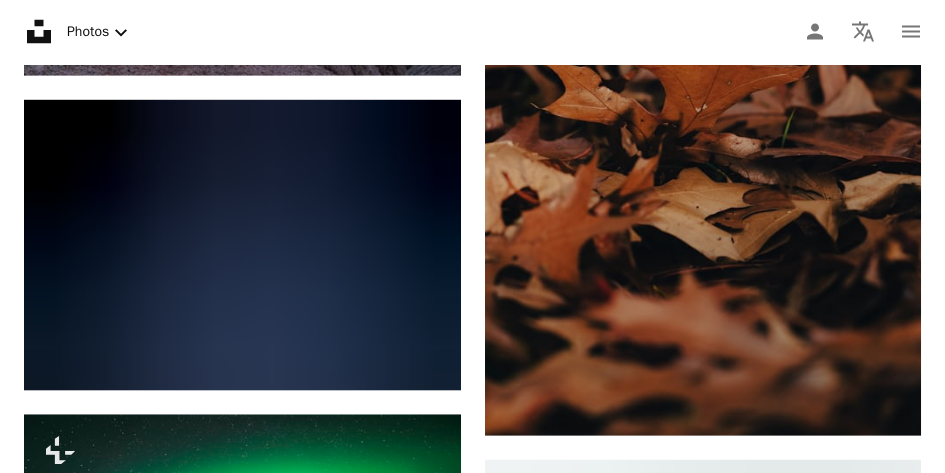 scroll, scrollTop: 223231, scrollLeft: 0, axis: vertical 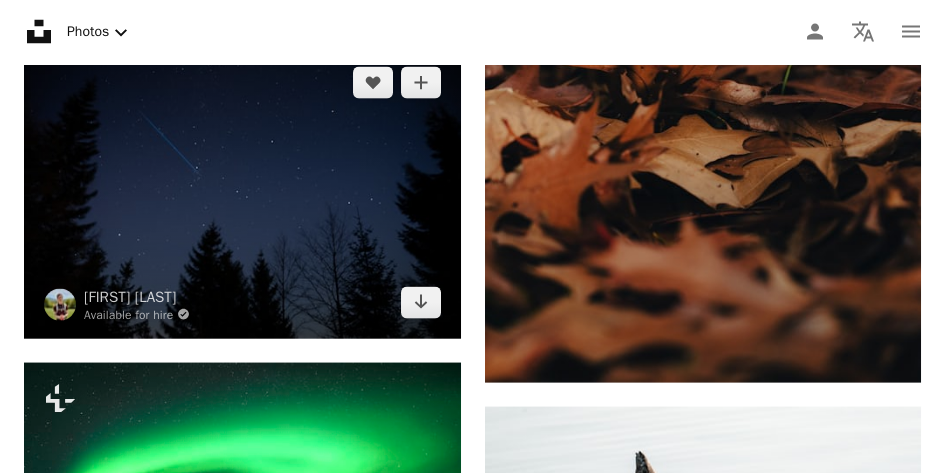 click at bounding box center [242, 193] 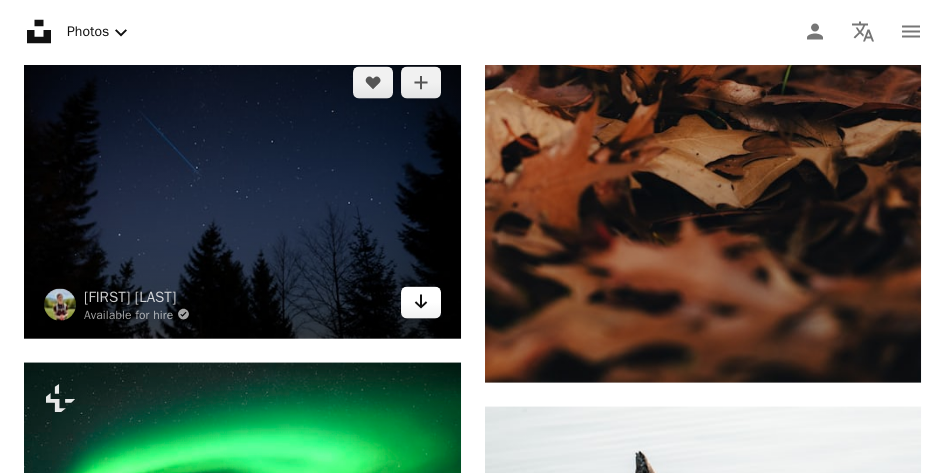 click on "Arrow pointing down" 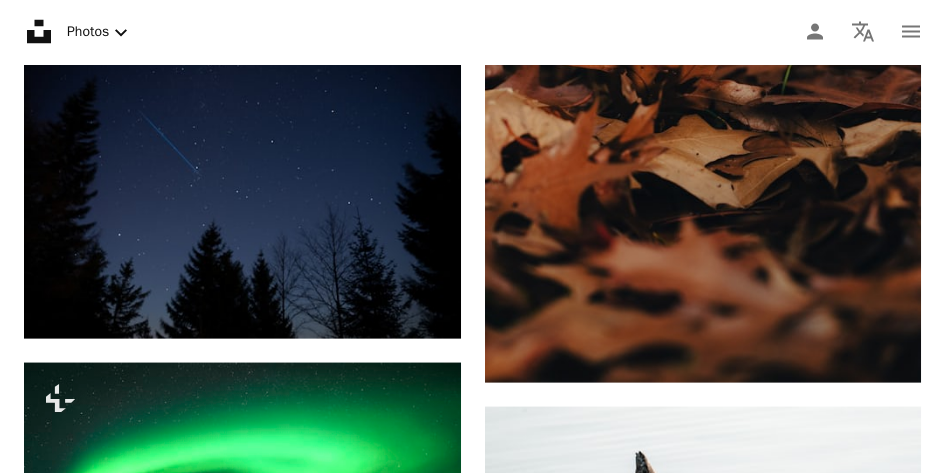 click on "–– ––– –––  –– ––– –  ––– –––  ––––  –   – –– –––  – – ––– –– –– –––– –– The best in on-brand content creation Learn More Plus sign for Unsplash+ A heart A plus sign [FIRST] [LAST] For  Unsplash+ A lock Download A heart A plus sign [FIRST] [LAST] For  Unsplash+ A lock Download A heart A plus sign [FIRST] [LAST] For  Unsplash+ A lock Download A heart A plus sign [FIRST] [LAST] For  Unsplash+ A lock Download A heart A plus sign [FIRST] [LAST] Available for hire A checkmark inside of a circle Arrow pointing down A heart A plus sign [FIRST] [LAST] Available for hire A checkmark inside of a circle Arrow pointing down A heart A plus sign [FIRST] [LAST] Available for hire A checkmark inside of a circle Arrow pointing down A heart A plus sign [FIRST] [LAST] Arrow pointing down A heart A plus sign [FIRST] [LAST] Arrow pointing down A heart A plus sign [FIRST] [LAST] Available for hire For" at bounding box center [472, -109372] 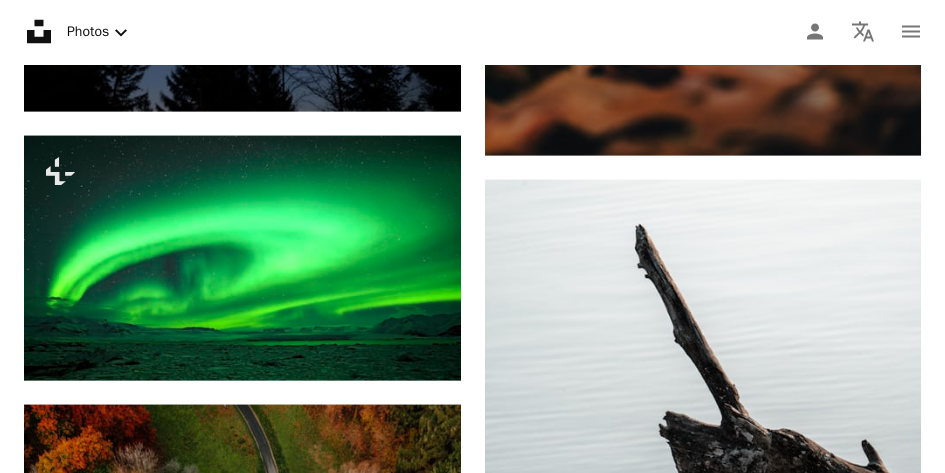 scroll, scrollTop: 223485, scrollLeft: 0, axis: vertical 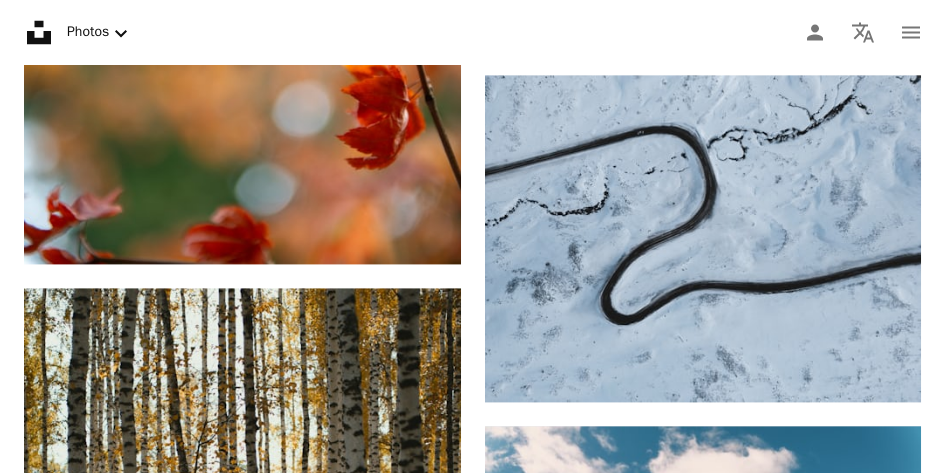click on "–– ––– –––  –– ––– –  ––– –––  ––––  –   – –– –––  – – ––– –– –– –––– –– The best in on-brand content creation Learn More Plus sign for Unsplash+ A heart A plus sign [FIRST] [LAST] For  Unsplash+ A lock Download A heart A plus sign [FIRST] [LAST] For  Unsplash+ A lock Download A heart A plus sign [FIRST] [LAST] For  Unsplash+ A lock Download A heart A plus sign [FIRST] [LAST] For  Unsplash+ A lock Download A heart A plus sign [FIRST] [LAST] Available for hire A checkmark inside of a circle Arrow pointing down A heart A plus sign [FIRST] [LAST] Available for hire A checkmark inside of a circle Arrow pointing down A heart A plus sign [FIRST] [LAST] Available for hire A checkmark inside of a circle Arrow pointing down A heart A plus sign [FIRST] [LAST] Arrow pointing down A heart A plus sign [FIRST] [LAST] Arrow pointing down A heart A plus sign [FIRST] [LAST] Available for hire For" at bounding box center (472, -157362) 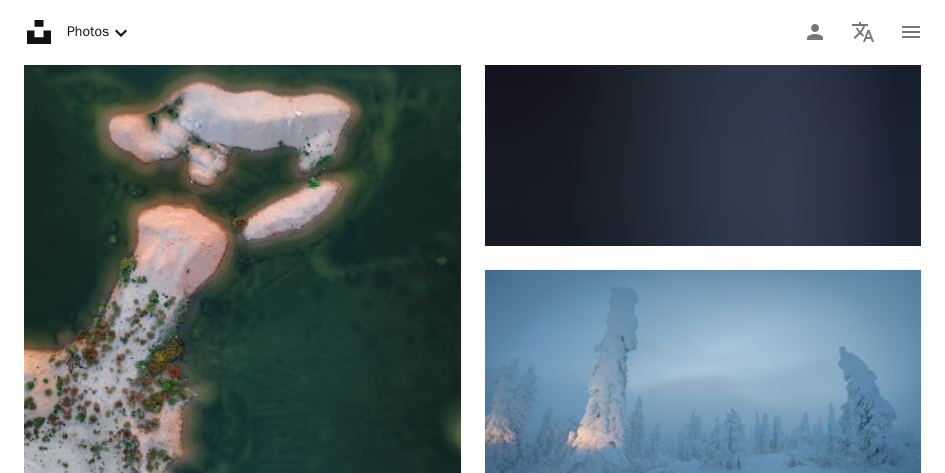 scroll, scrollTop: 335742, scrollLeft: 0, axis: vertical 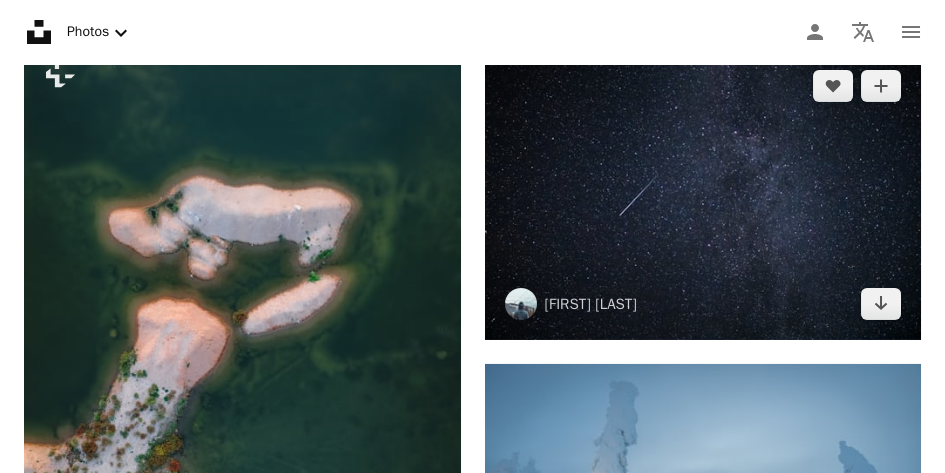 click at bounding box center [703, 195] 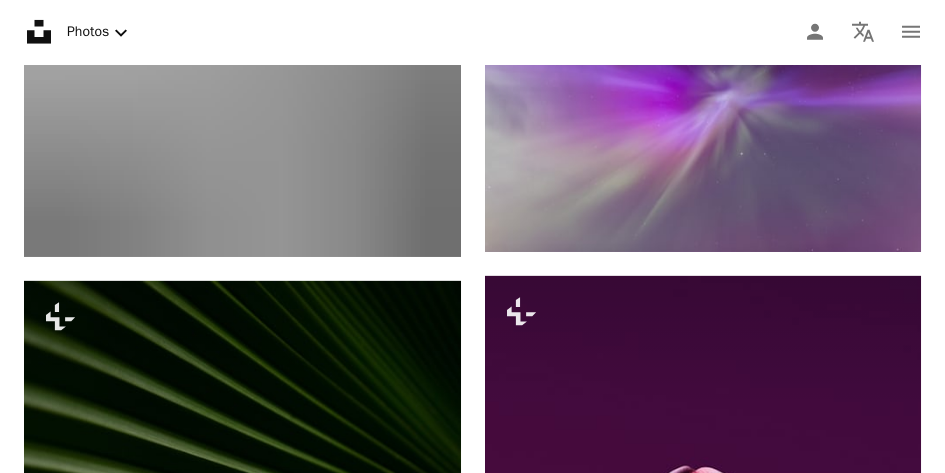scroll, scrollTop: 367302, scrollLeft: 0, axis: vertical 